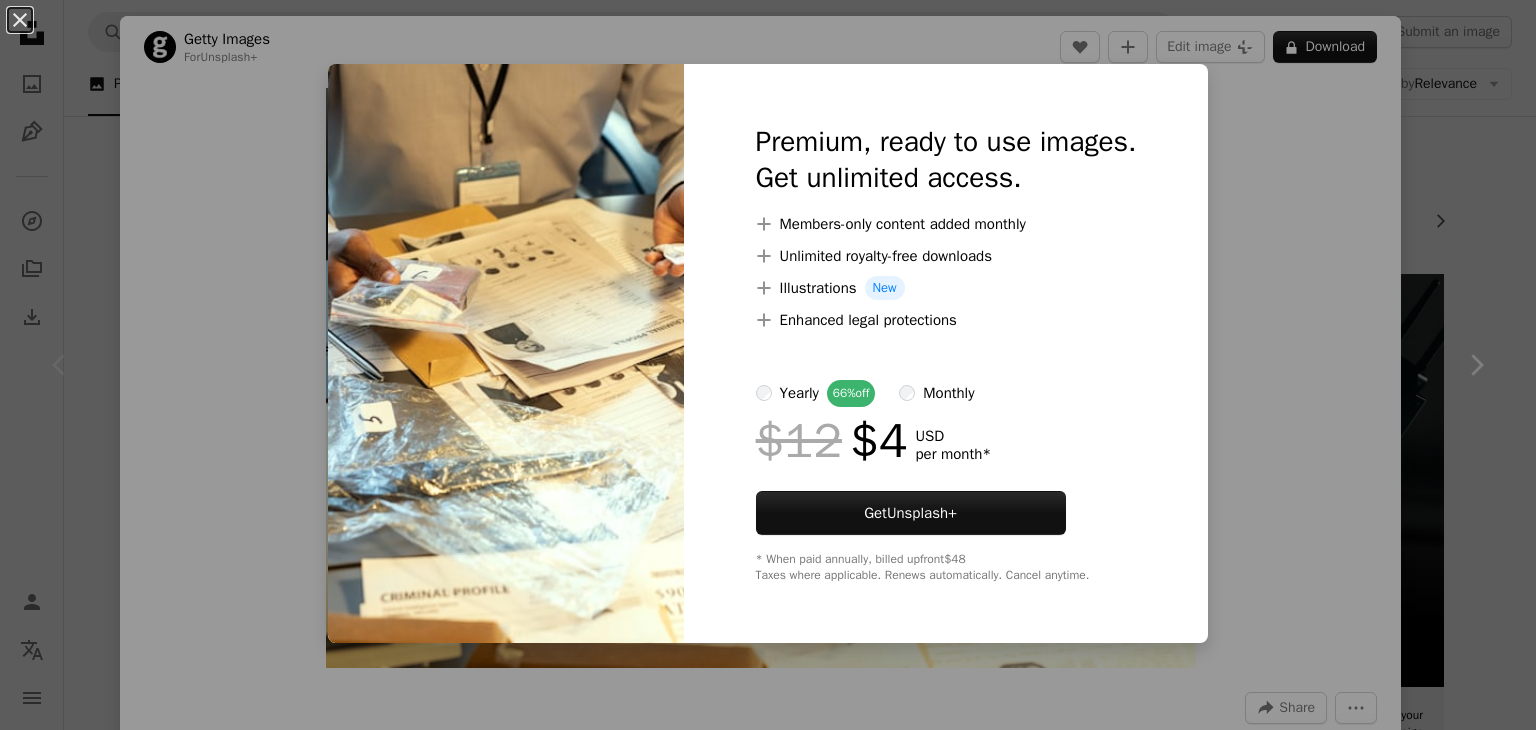 scroll, scrollTop: 0, scrollLeft: 0, axis: both 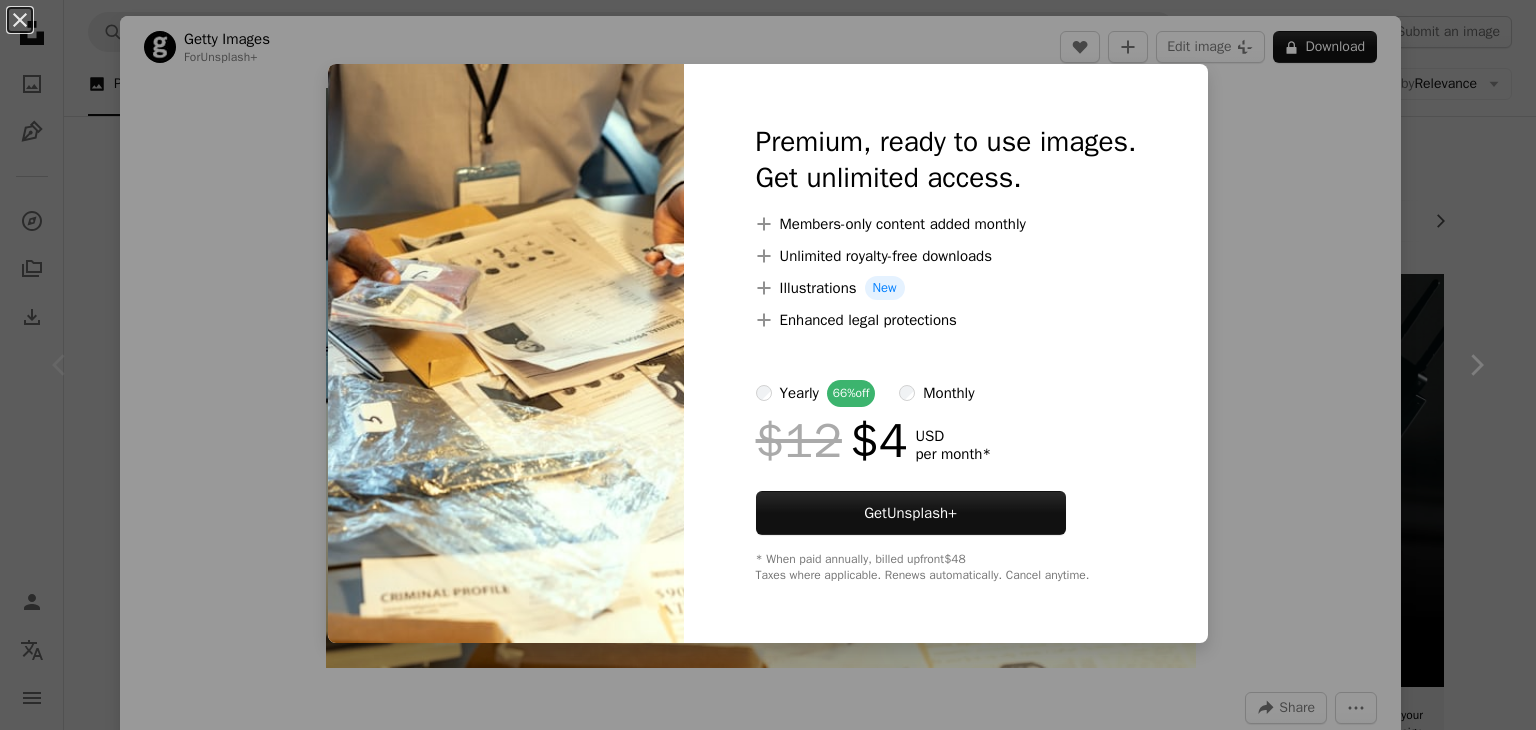click on "An X shape Premium, ready to use images. Get unlimited access. A plus sign Members-only content added monthly A plus sign Unlimited royalty-free downloads A plus sign Illustrations  New A plus sign Enhanced legal protections yearly 66%  off monthly $12   $4 USD per month * Get  Unsplash+ * When paid annually, billed upfront  $48 Taxes where applicable. Renews automatically. Cancel anytime." at bounding box center [768, 365] 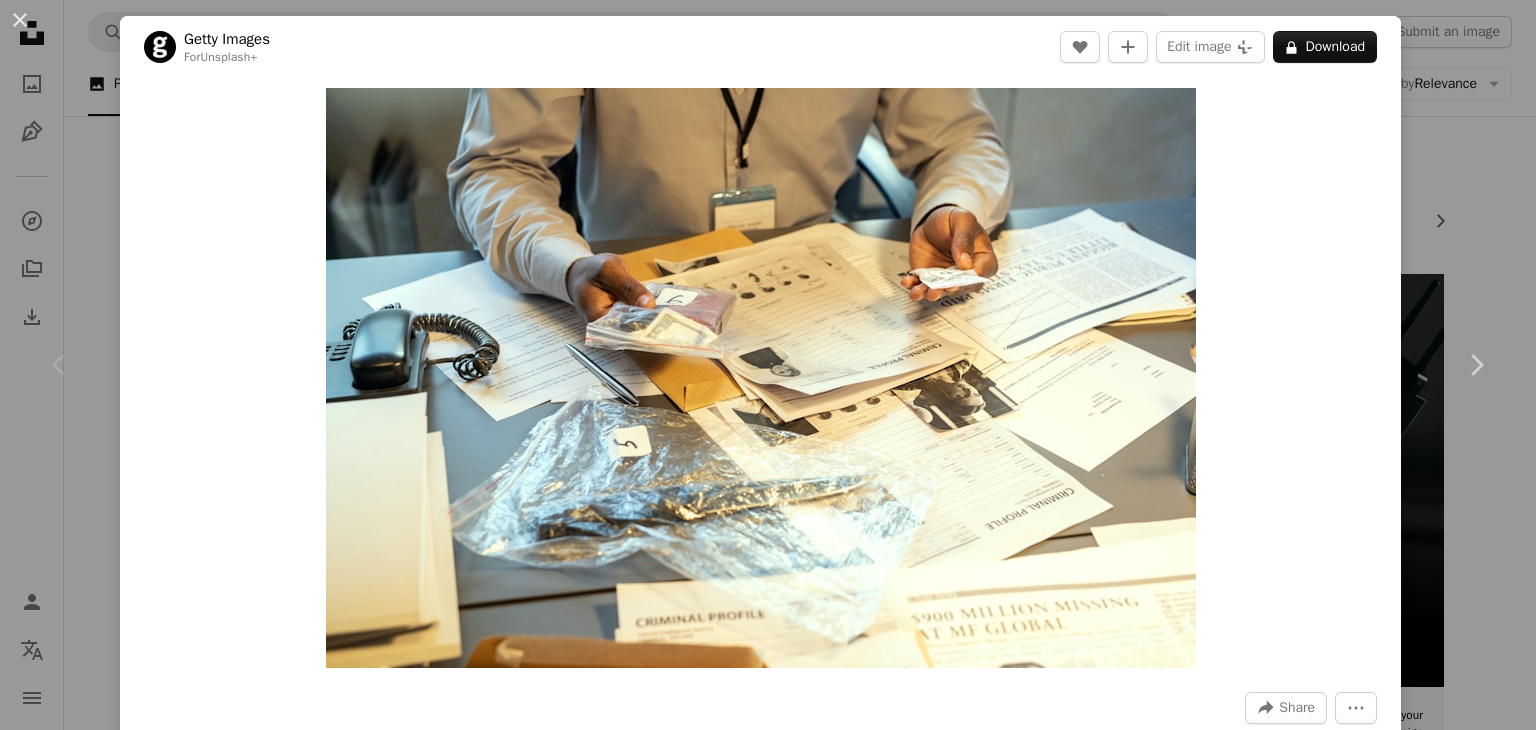 click on "An X shape Chevron left Chevron right Getty Images For Unsplash+ A heart A plus sign Edit image Plus sign for Unsplash+ A lock Download Zoom in A forward-right arrow Share More Actions Calendar outlined Published on September 13, 2022 Safety Licensed under the Unsplash+ License data men crime detective indoors evidence photograph crowded fbi guilt dresser criminal investigation sander police force Creative Commons images From this series Plus sign for Unsplash+ Plus sign for Unsplash+ Related images Plus sign for Unsplash+ A heart A plus sign Getty Images For Unsplash+ A lock Download Plus sign for Unsplash+ A heart A plus sign Getty Images For Unsplash+ A lock Download Plus sign for Unsplash+ A heart A plus sign Getty Images For Unsplash+ A lock Download Plus sign for Unsplash+ A heart A plus sign Getty Images For Unsplash+ A lock Download Plus sign for Unsplash+ A heart A plus sign Getty Images For Unsplash+ A lock Download Plus sign for Unsplash+ A heart A plus sign Ahmet Kurt For" at bounding box center [768, 365] 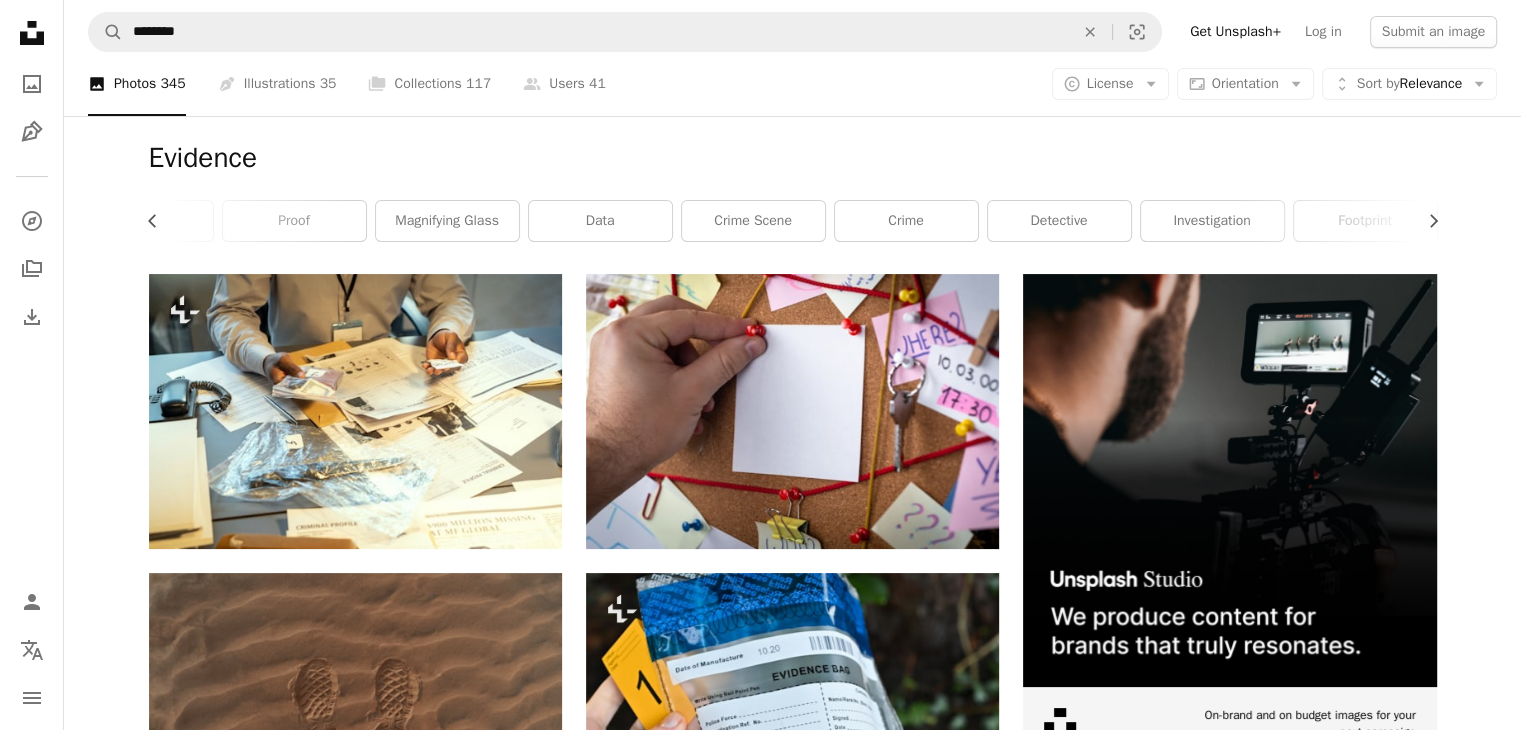 drag, startPoint x: 372, startPoint y: 217, endPoint x: 640, endPoint y: 177, distance: 270.96863 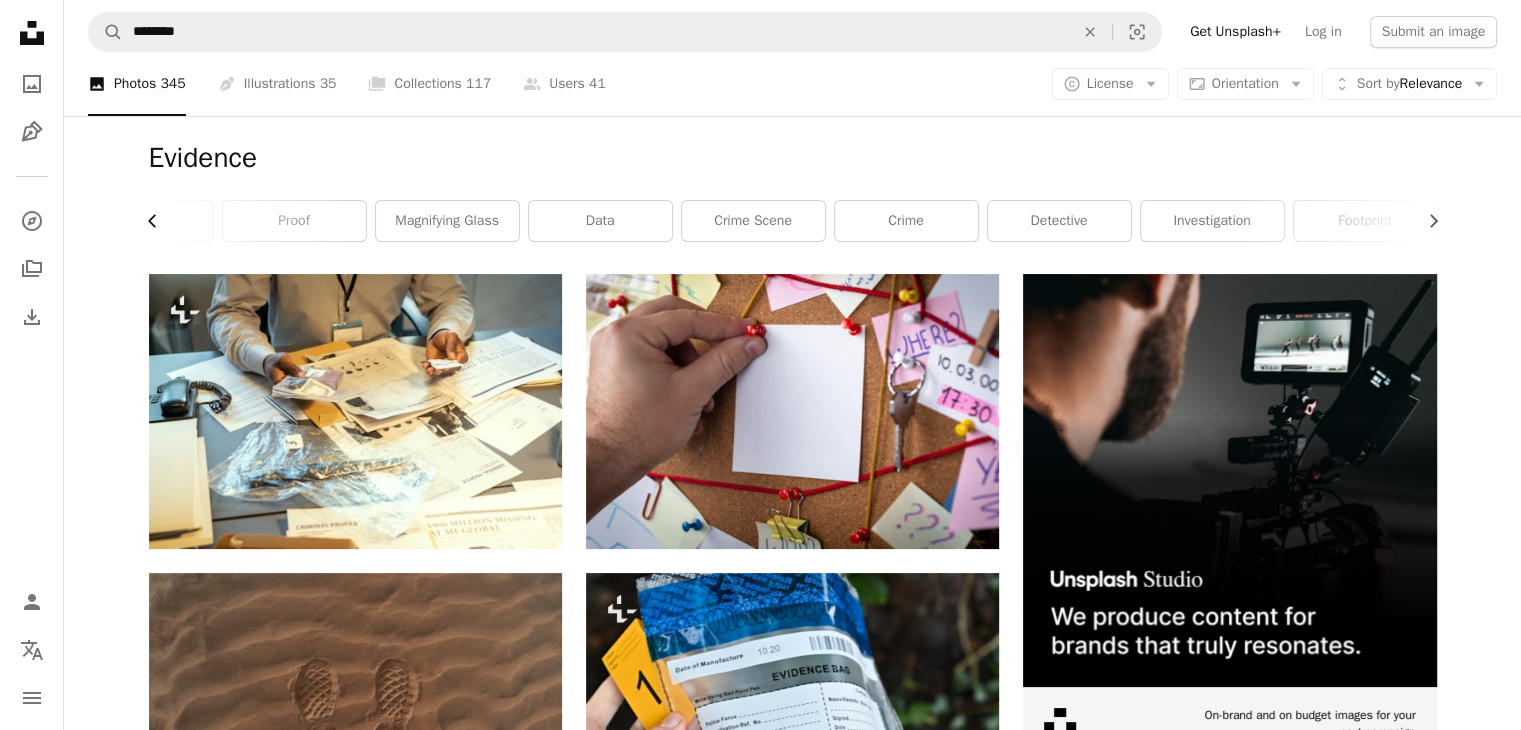 click on "Chevron left" 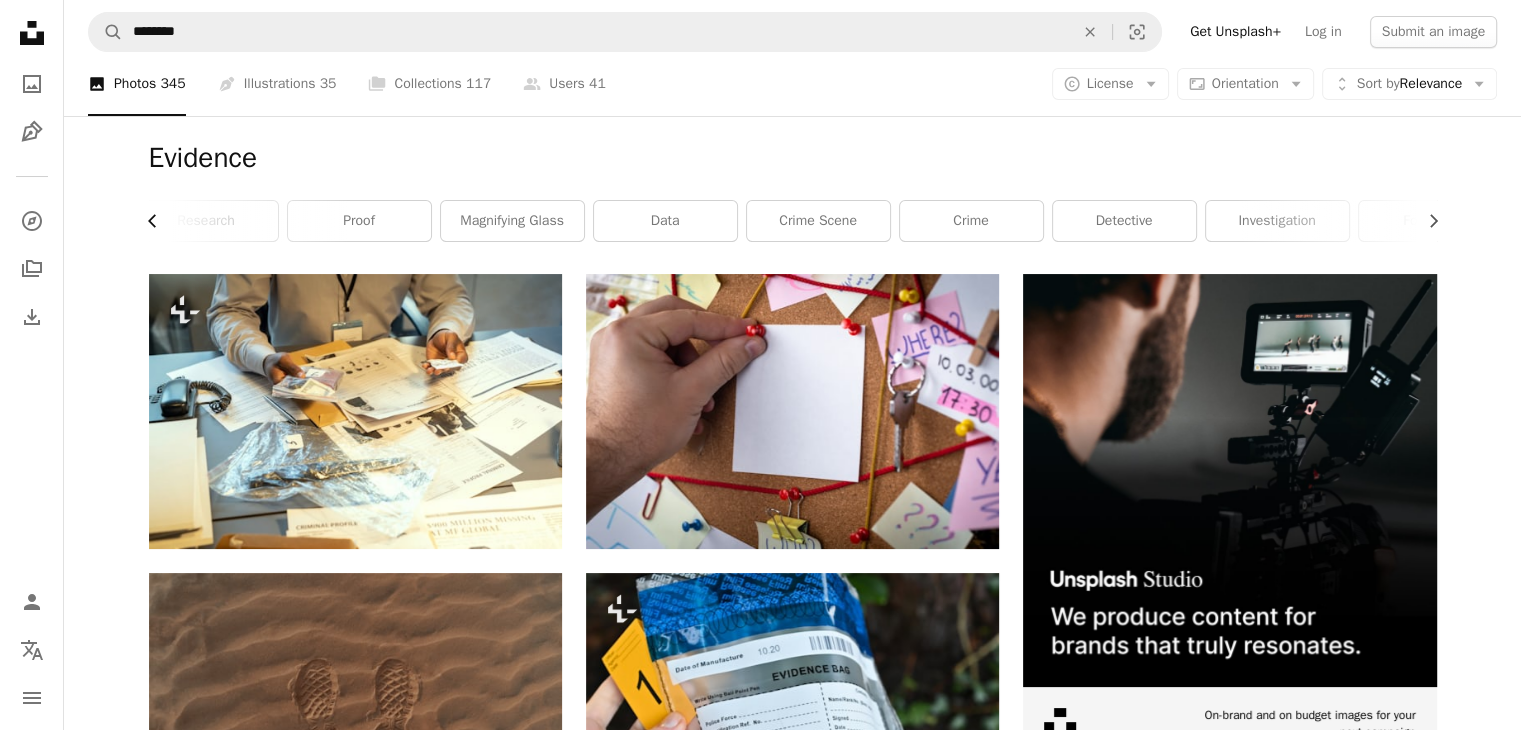 scroll, scrollTop: 0, scrollLeft: 0, axis: both 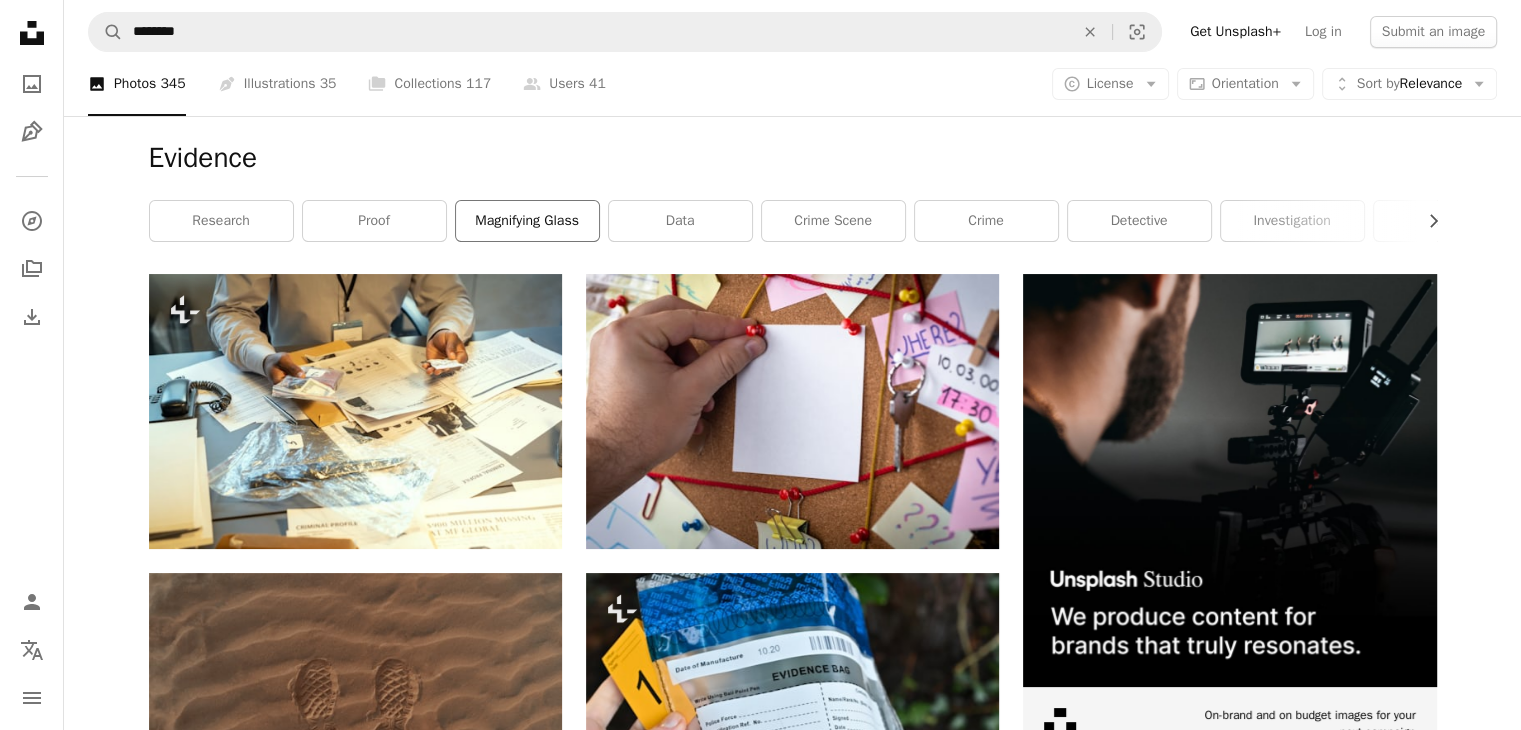 click on "magnifying glass" at bounding box center (527, 221) 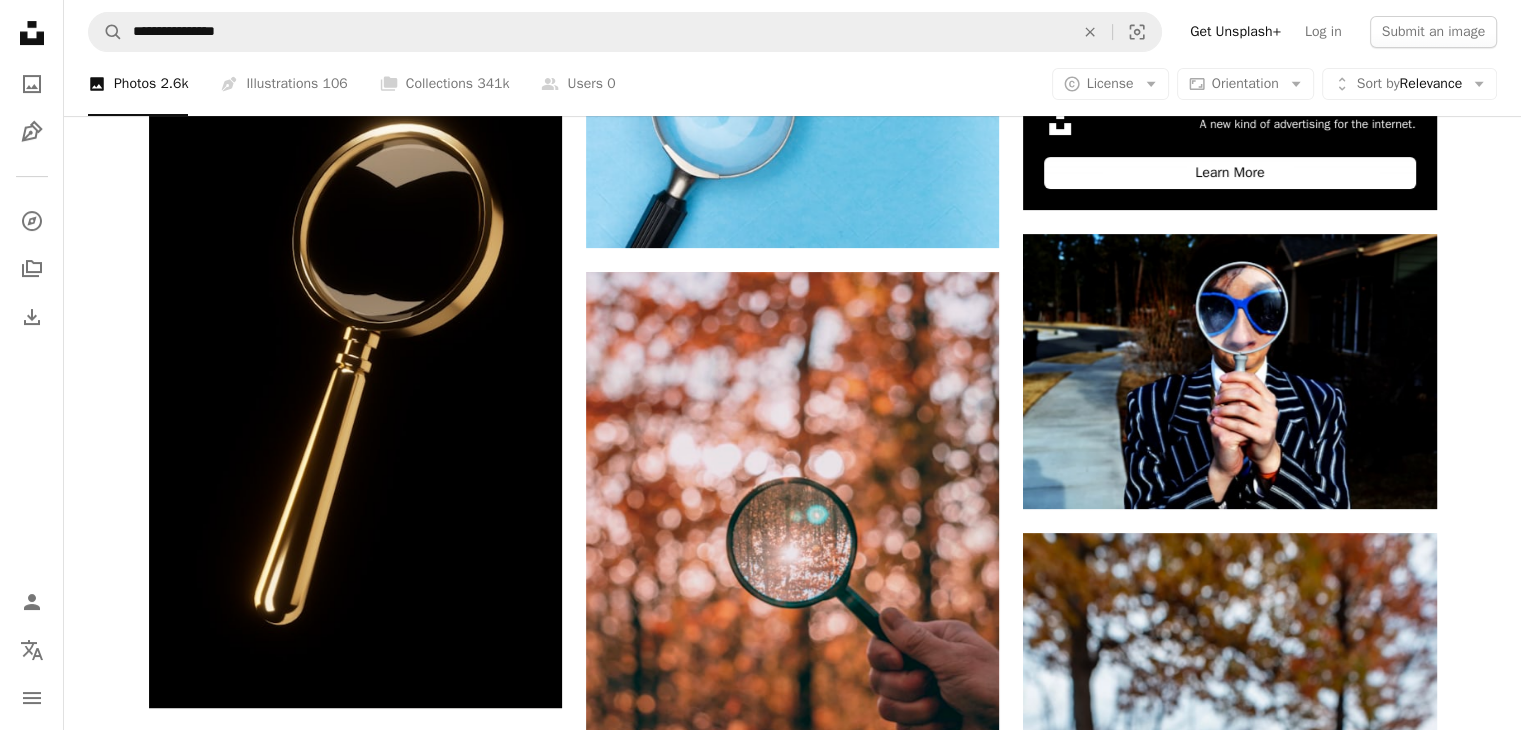 scroll, scrollTop: 0, scrollLeft: 0, axis: both 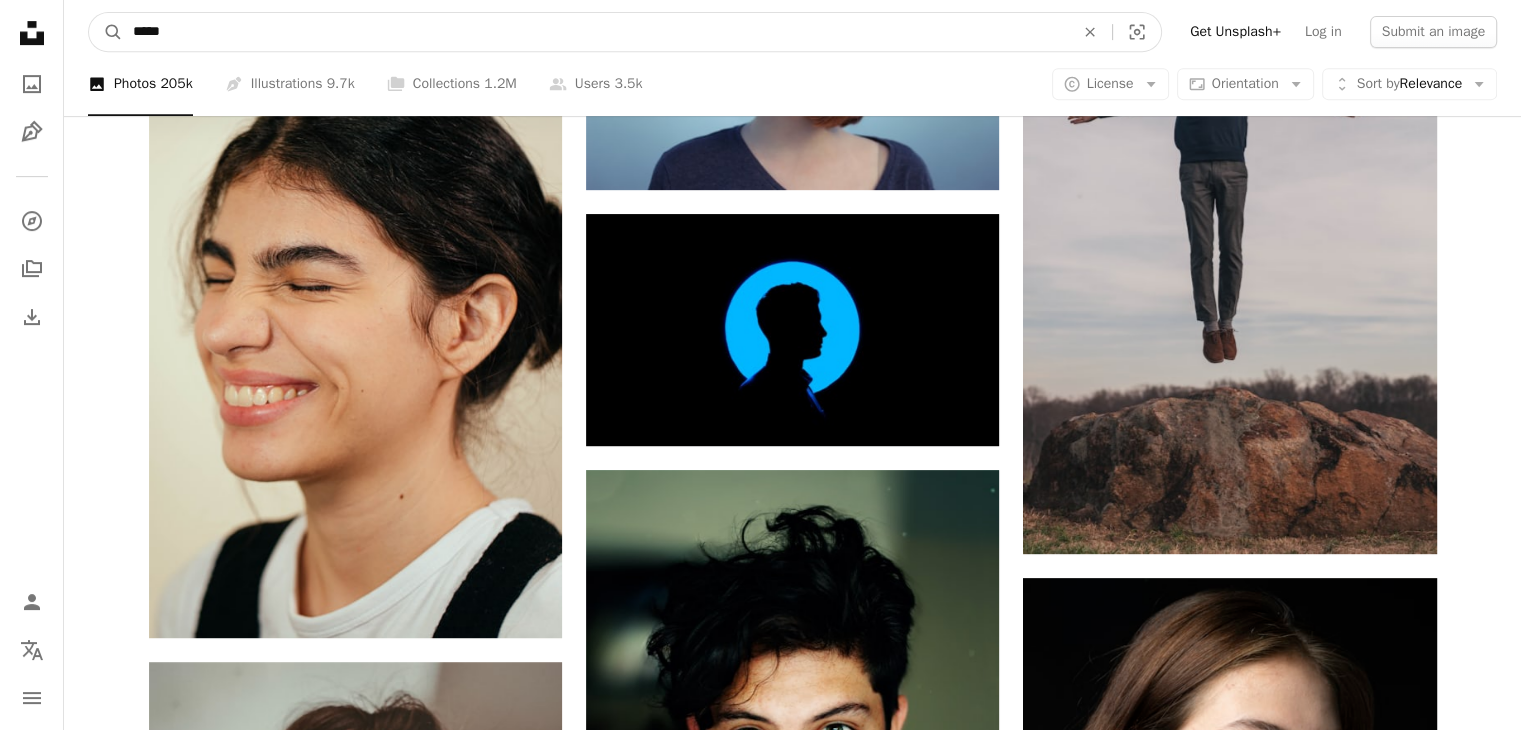 click on "*****" at bounding box center [595, 32] 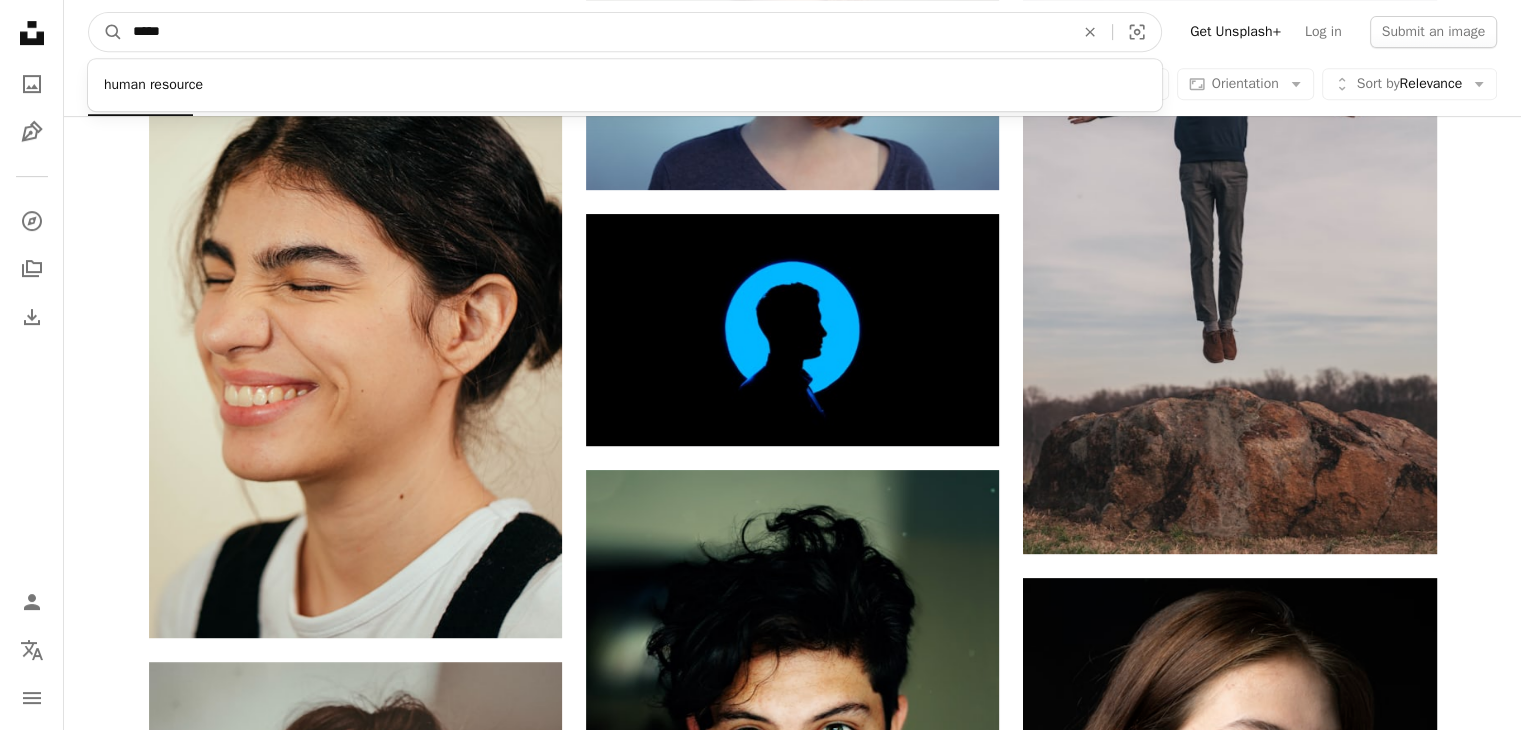 click on "*****" at bounding box center (595, 32) 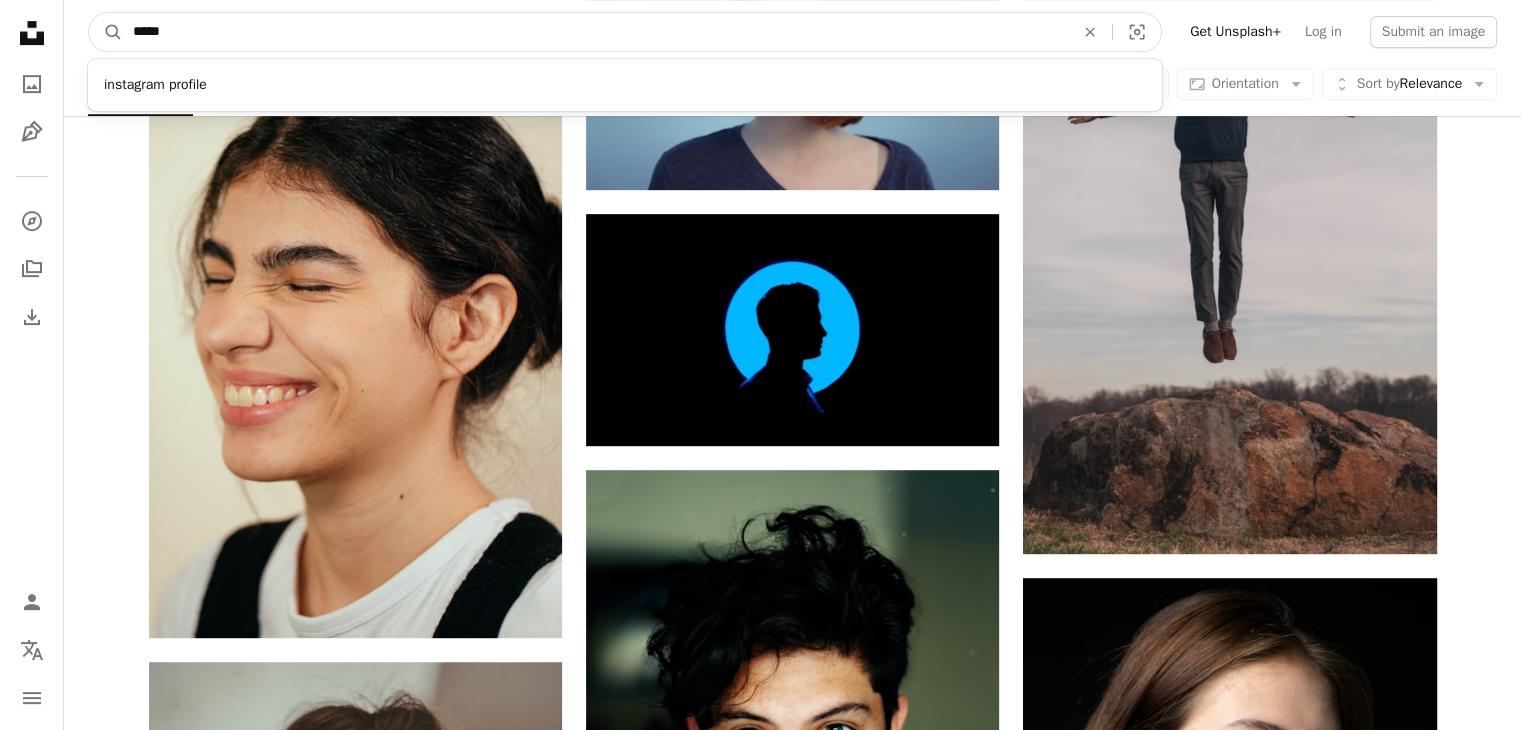 type on "*****" 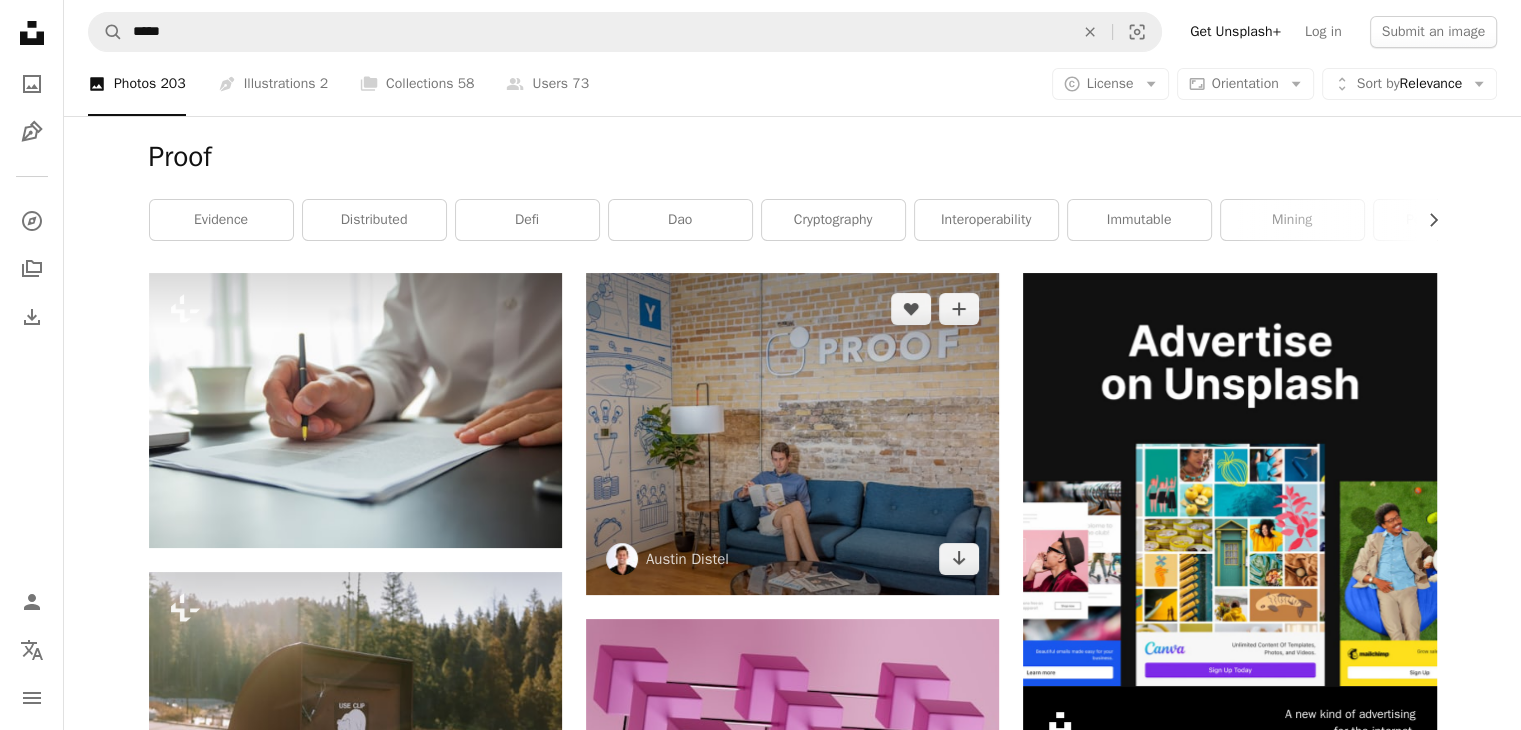 scroll, scrollTop: 0, scrollLeft: 0, axis: both 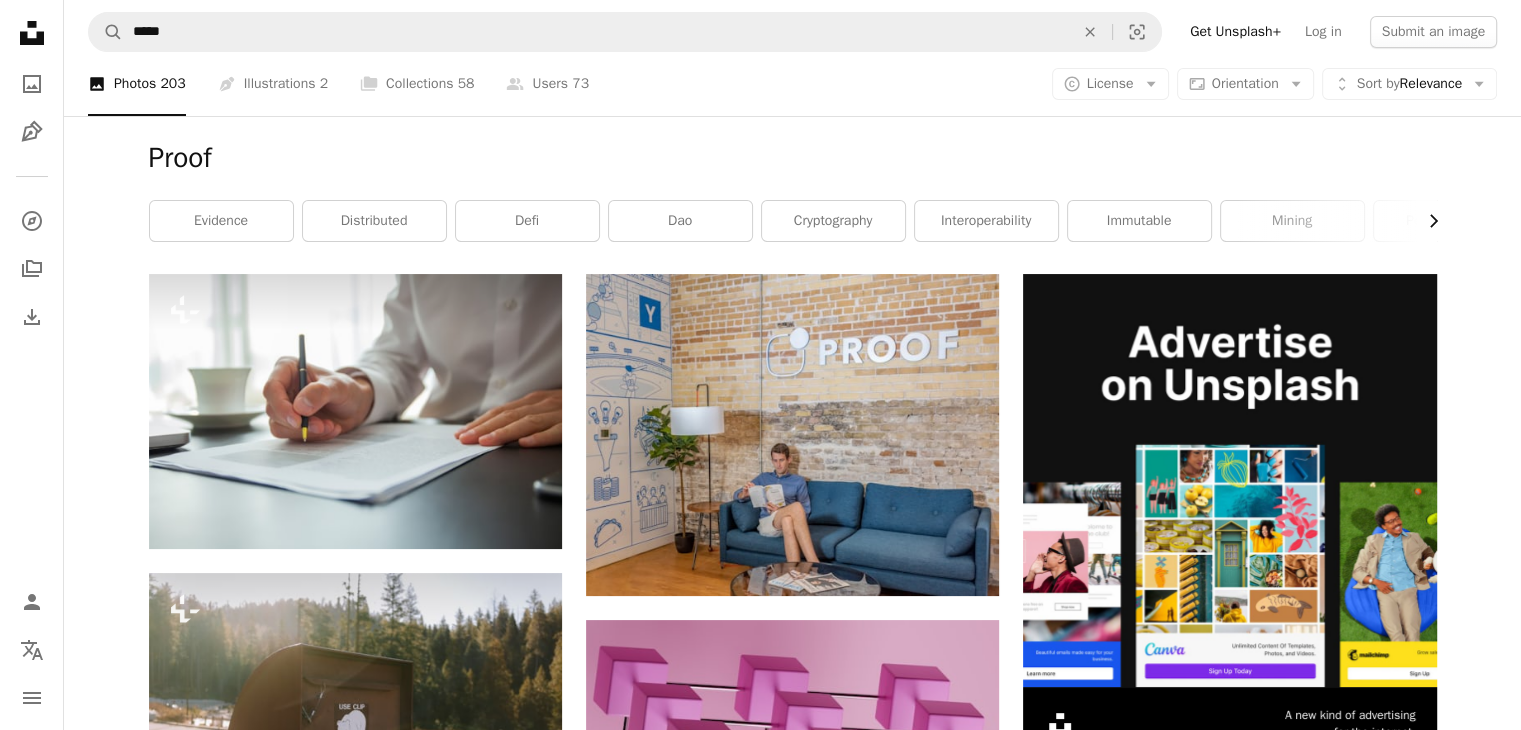 click on "Chevron right" 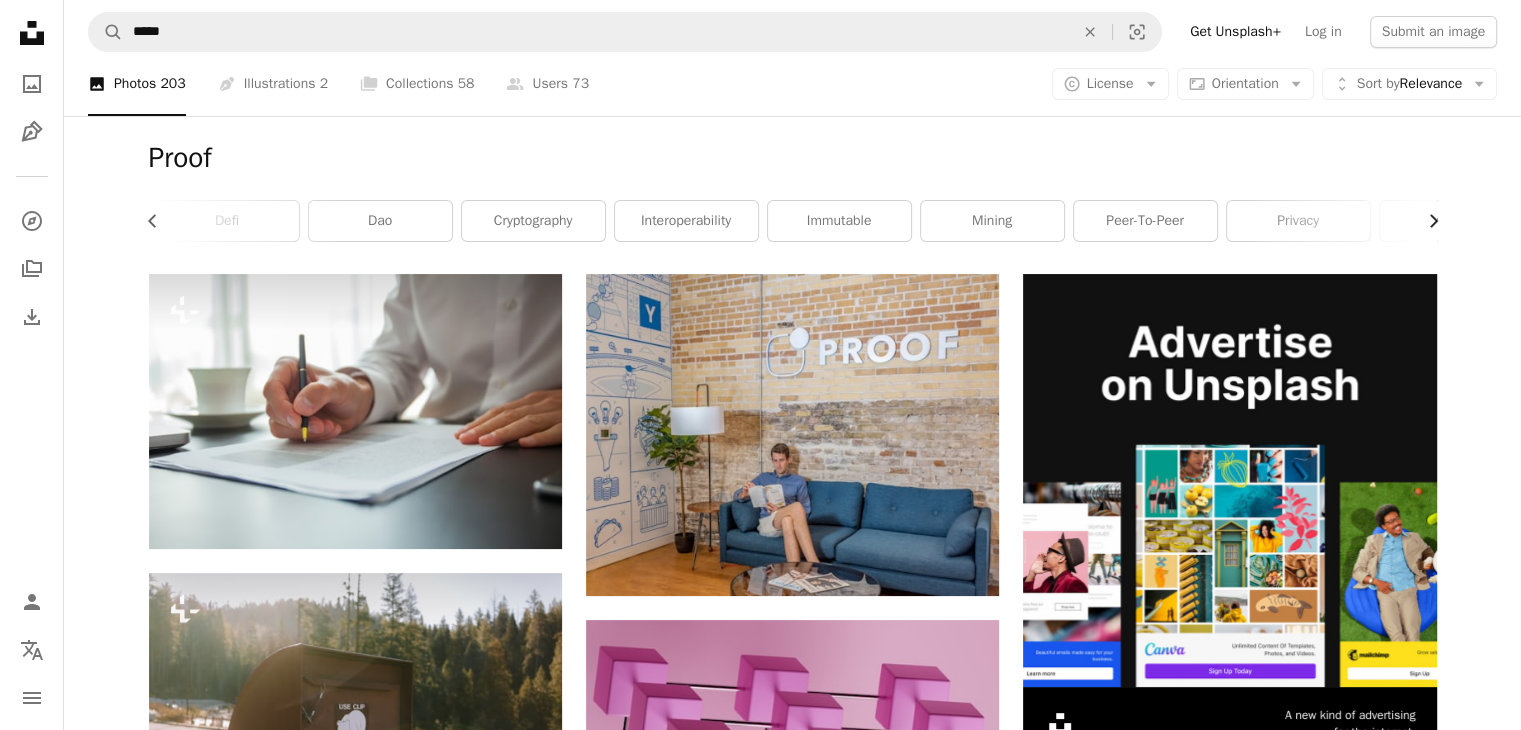 click on "Chevron right" 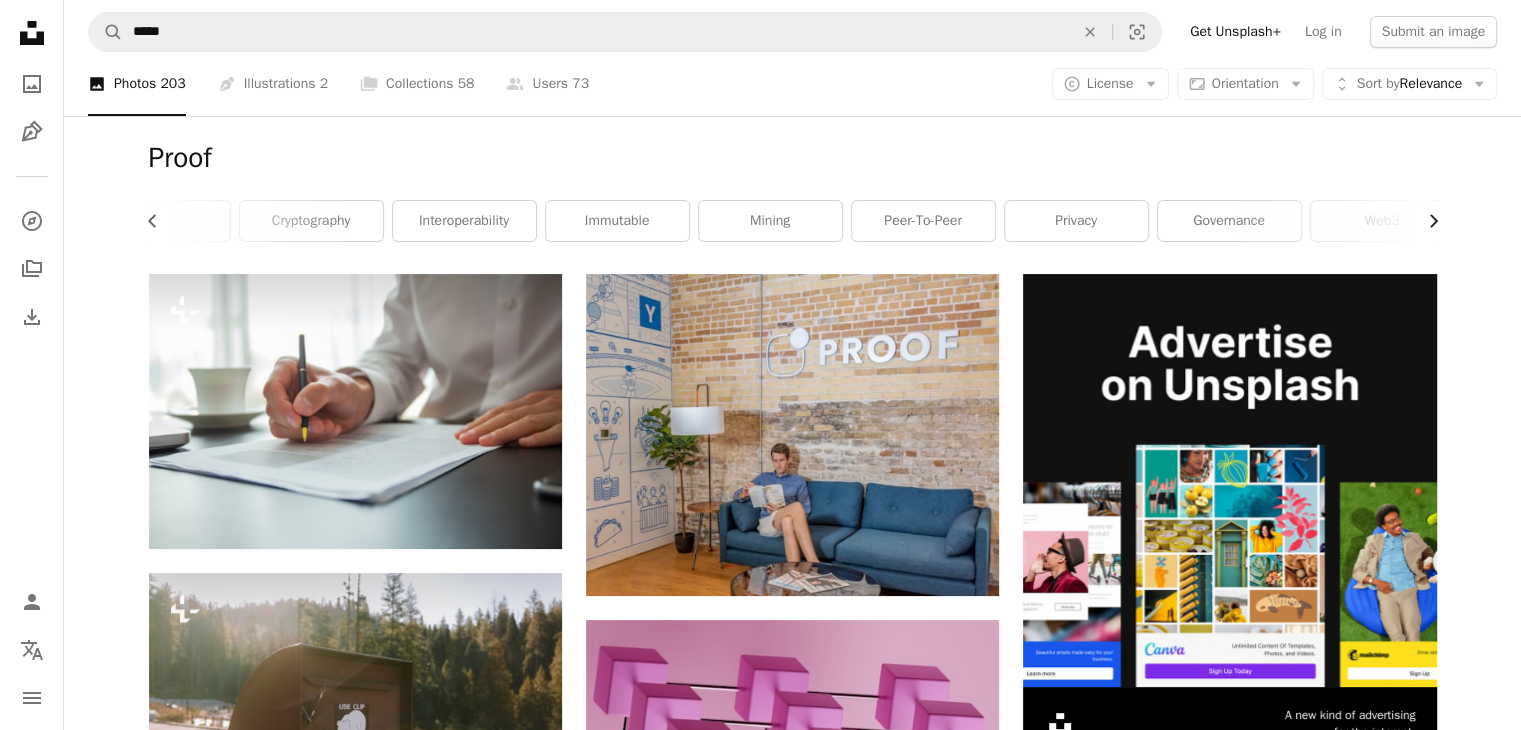scroll, scrollTop: 0, scrollLeft: 540, axis: horizontal 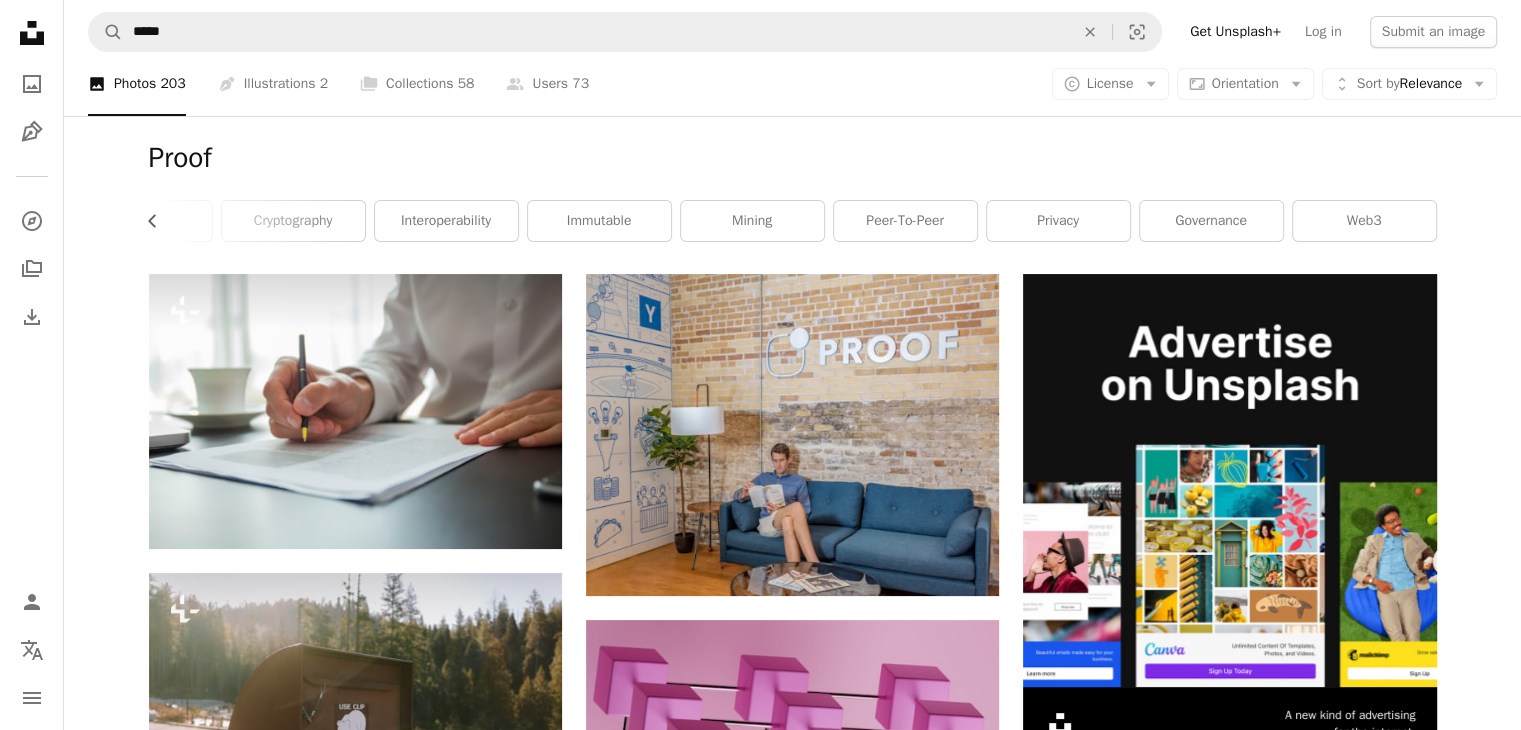 click on "web3" at bounding box center [1364, 221] 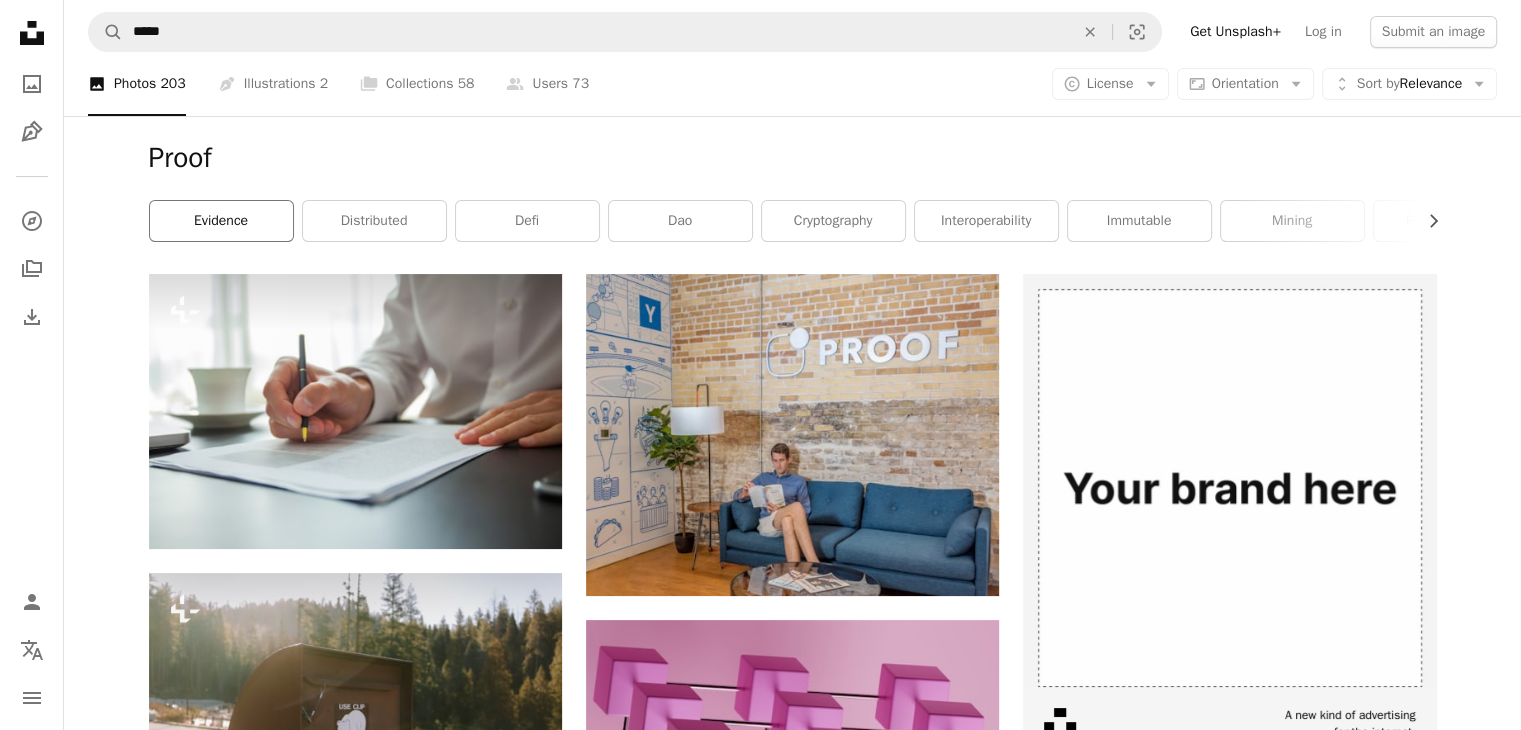 click on "evidence" at bounding box center (221, 221) 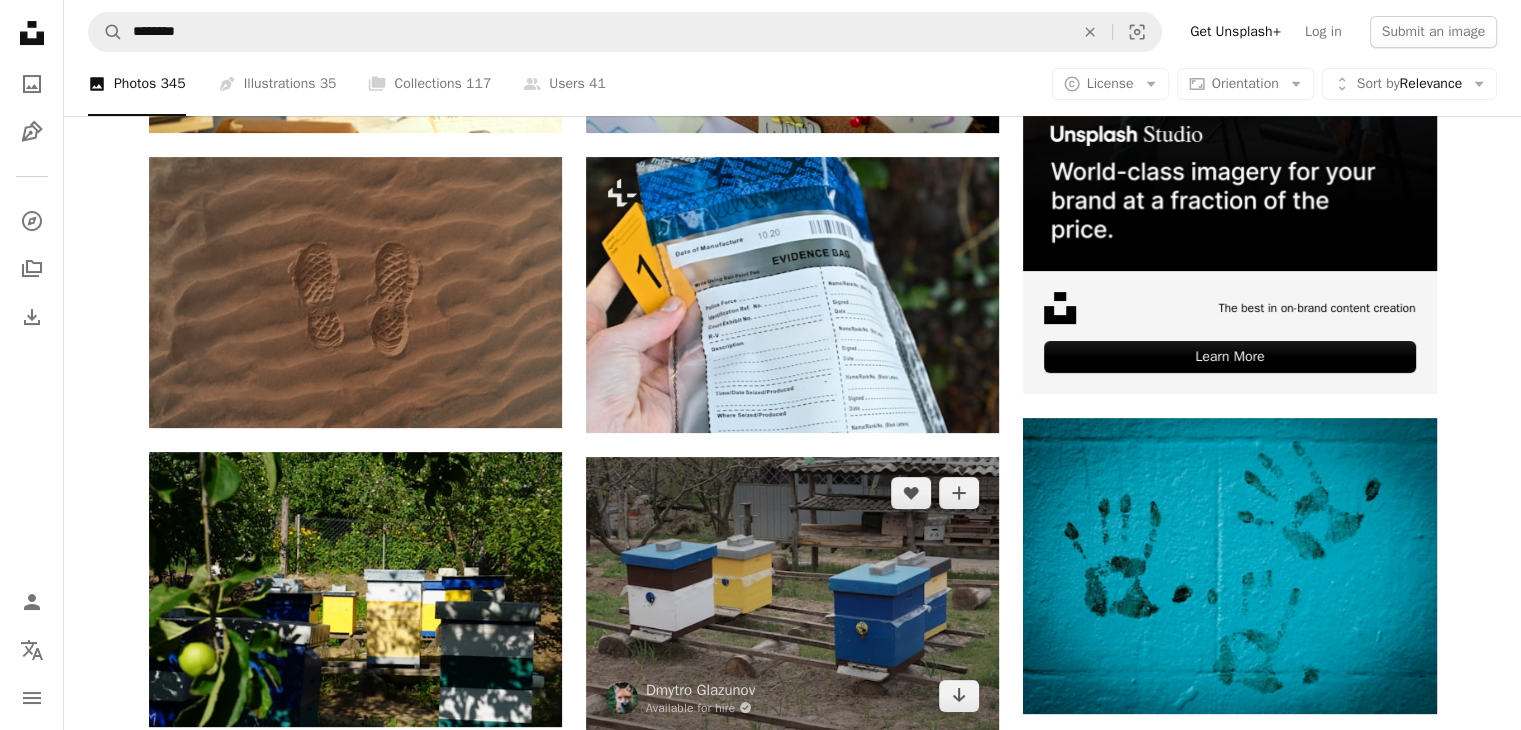 scroll, scrollTop: 500, scrollLeft: 0, axis: vertical 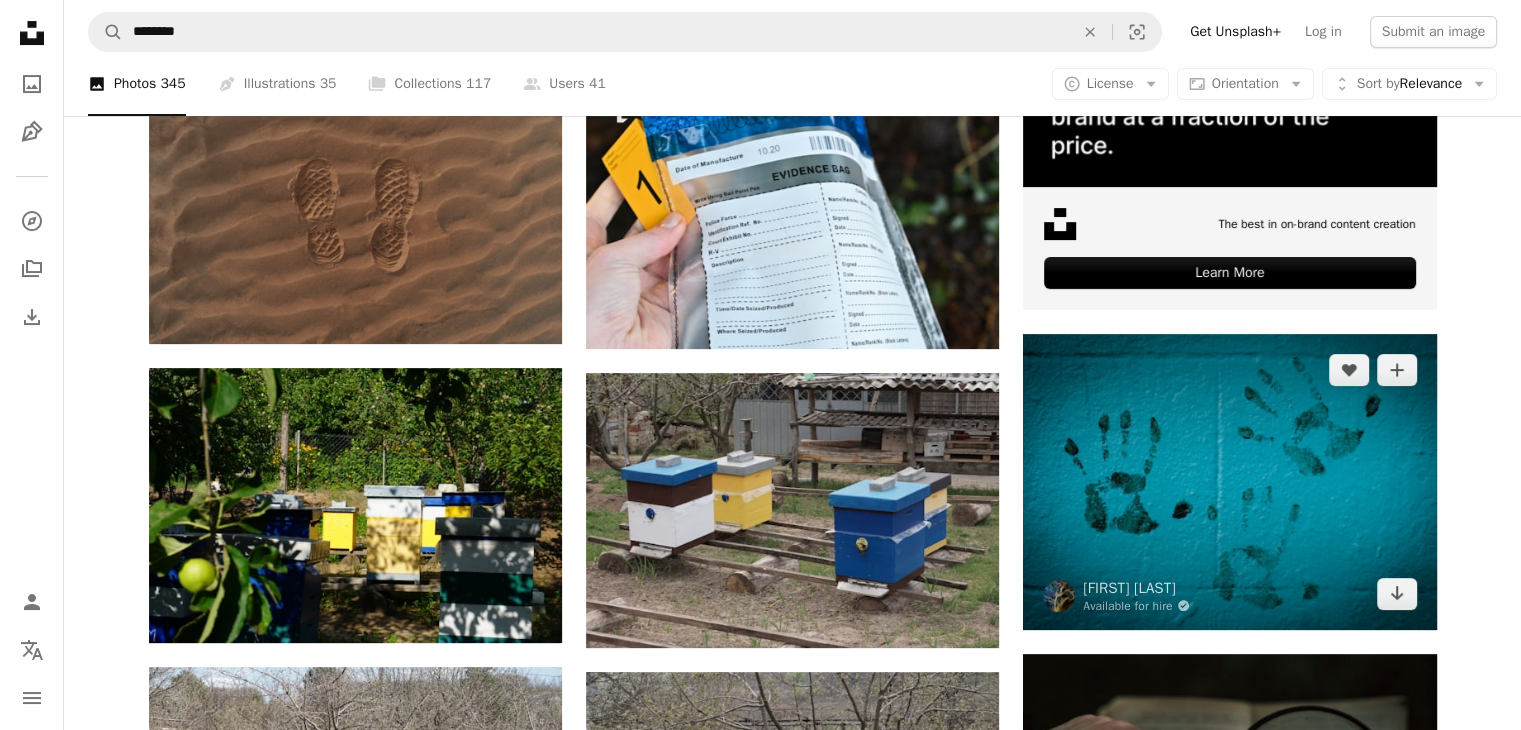 click at bounding box center [1229, 482] 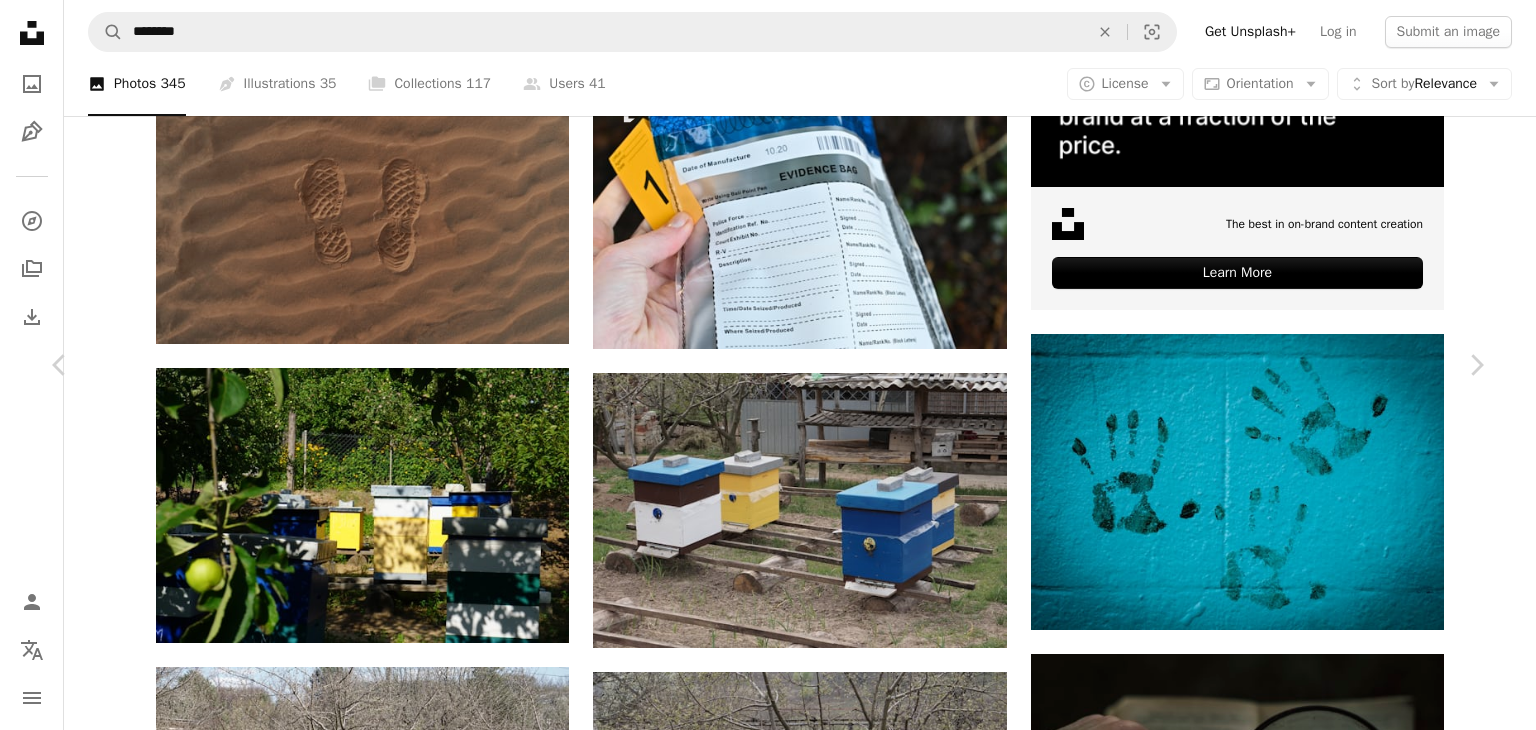 click on "Download free" at bounding box center [1287, 3047] 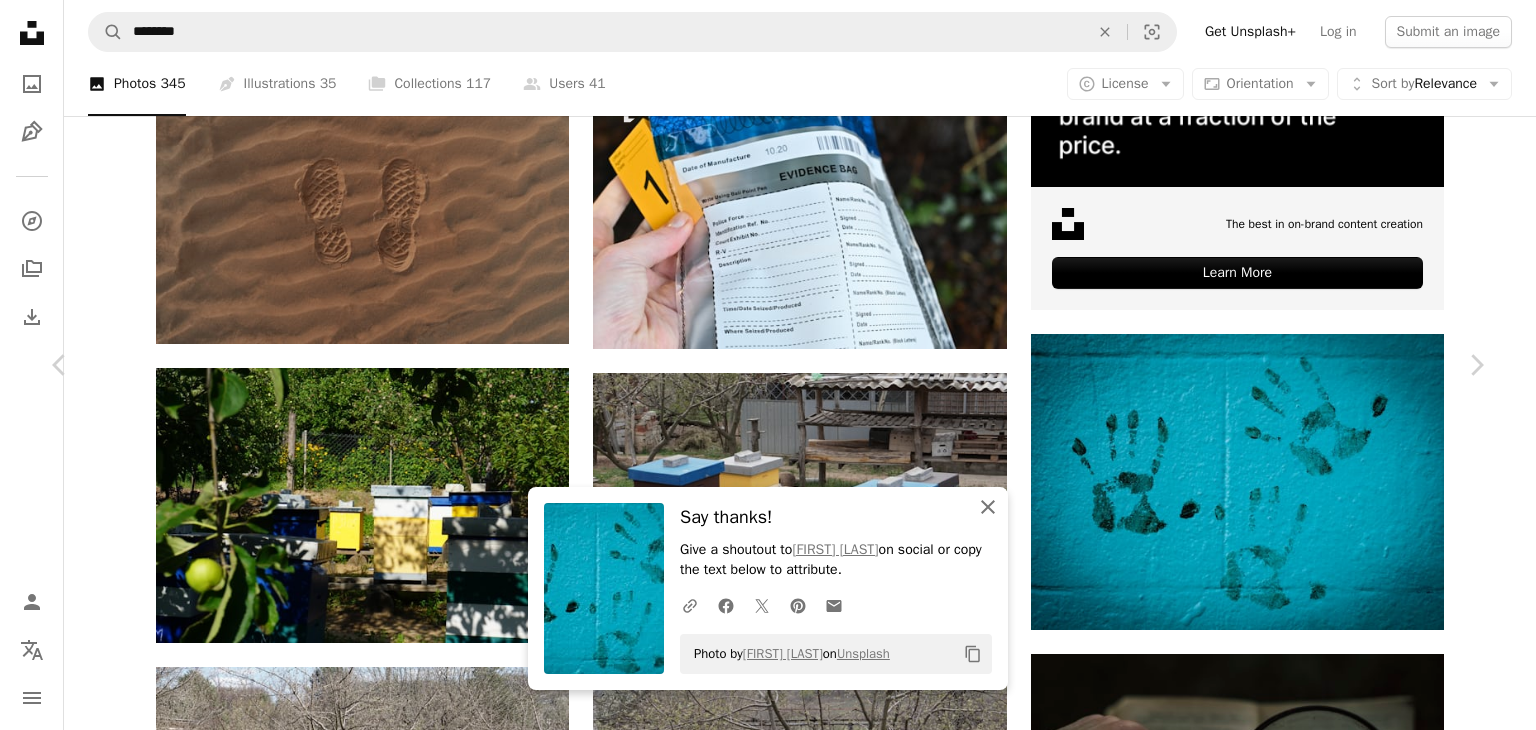 click on "An X shape" 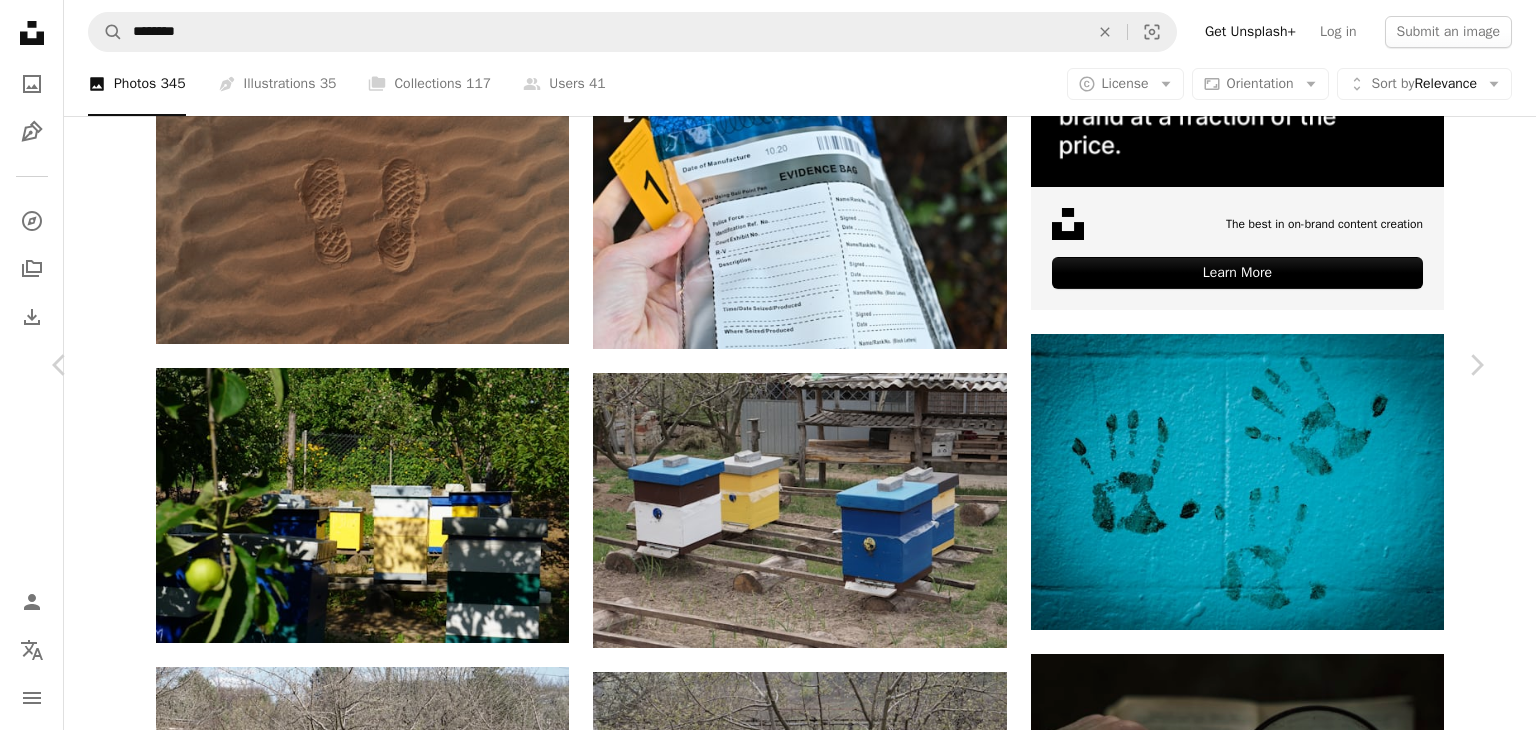 click on "An X shape Chevron left Chevron right thom masat Available for hire A checkmark inside of a circle A heart A plus sign Edit image Plus sign for Unsplash+ Download free Chevron down Zoom in Views 1,902,316 Downloads 12,086 A forward-right arrow Share Info icon Info More Actions three hand prints A map marker [CITY], [COUNTRY] Calendar outlined Published on June 27, 2018 Camera Canon, EOS 5D Mark II Safety Free to use under the Unsplash License blue wall color crime fingerprint concept turquoise evidence mark handprint clue wall print hand print underwater san francisco outdoors united states footprint Free images Browse premium related images on iStock | Save 20% with code UNSPLASH20 View more on iStock ↗ Related images A heart A plus sign Ehimetalor Akhere Unuabona Available for hire A checkmark inside of a circle Arrow pointing down A heart A plus sign Giorgio Trovato Available for hire A checkmark inside of a circle Arrow pointing down Plus sign for Unsplash+ A heart A plus sign For" at bounding box center [768, 3365] 